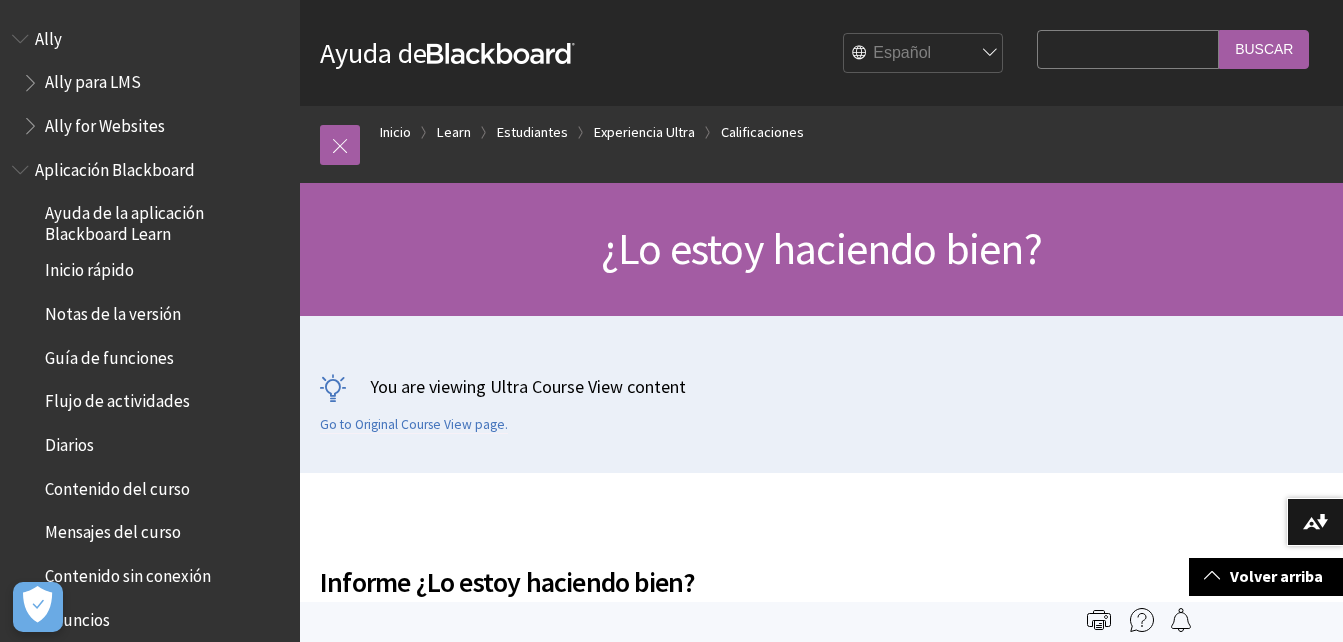 scroll, scrollTop: 5705, scrollLeft: 0, axis: vertical 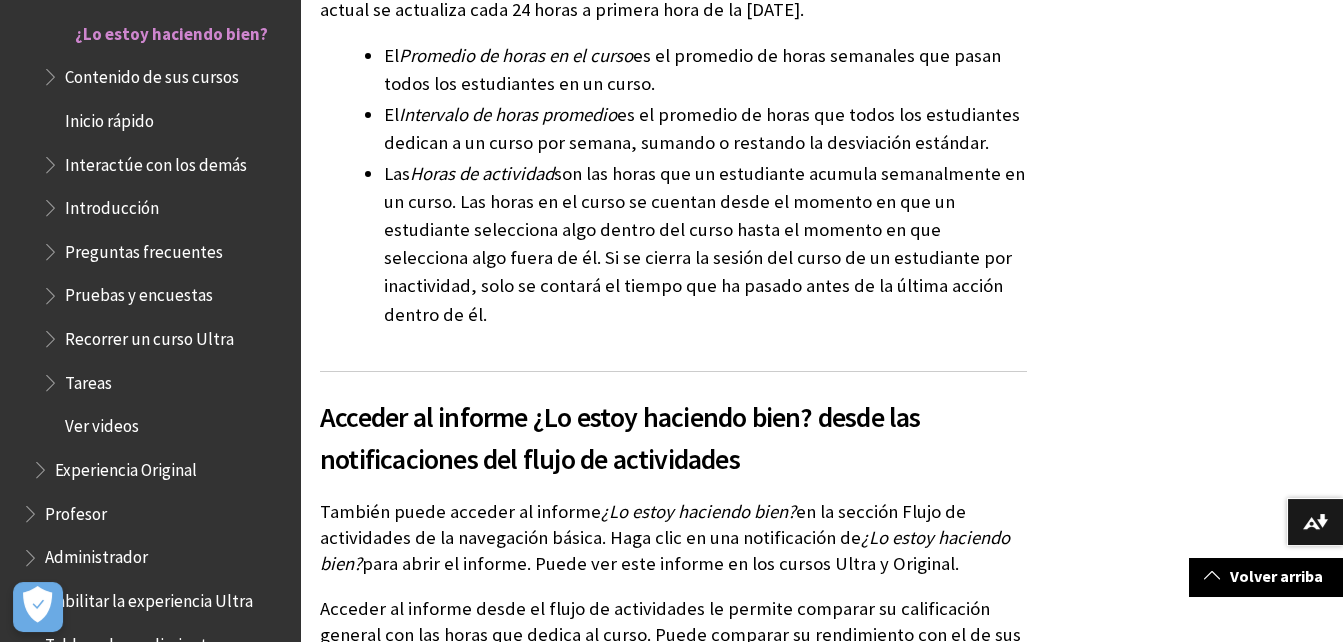 drag, startPoint x: 398, startPoint y: 379, endPoint x: 1042, endPoint y: 496, distance: 654.5418 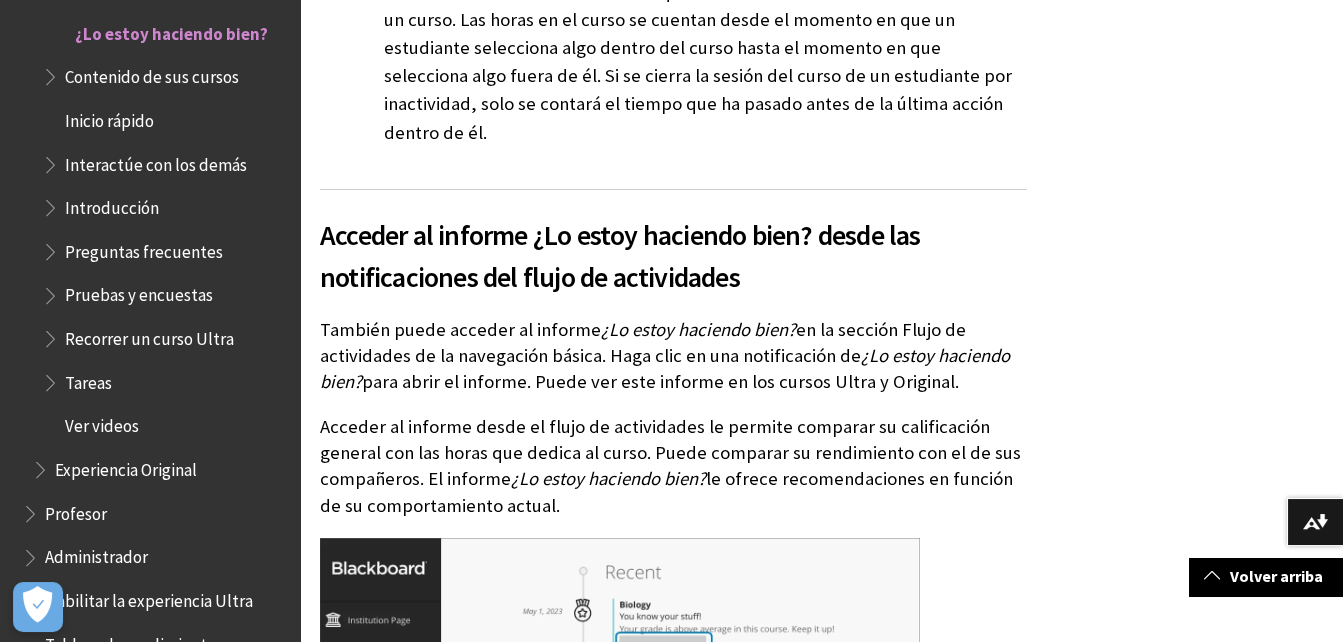 click on "Informe ¿Lo estoy haciendo bien?" at bounding box center (821, 378) 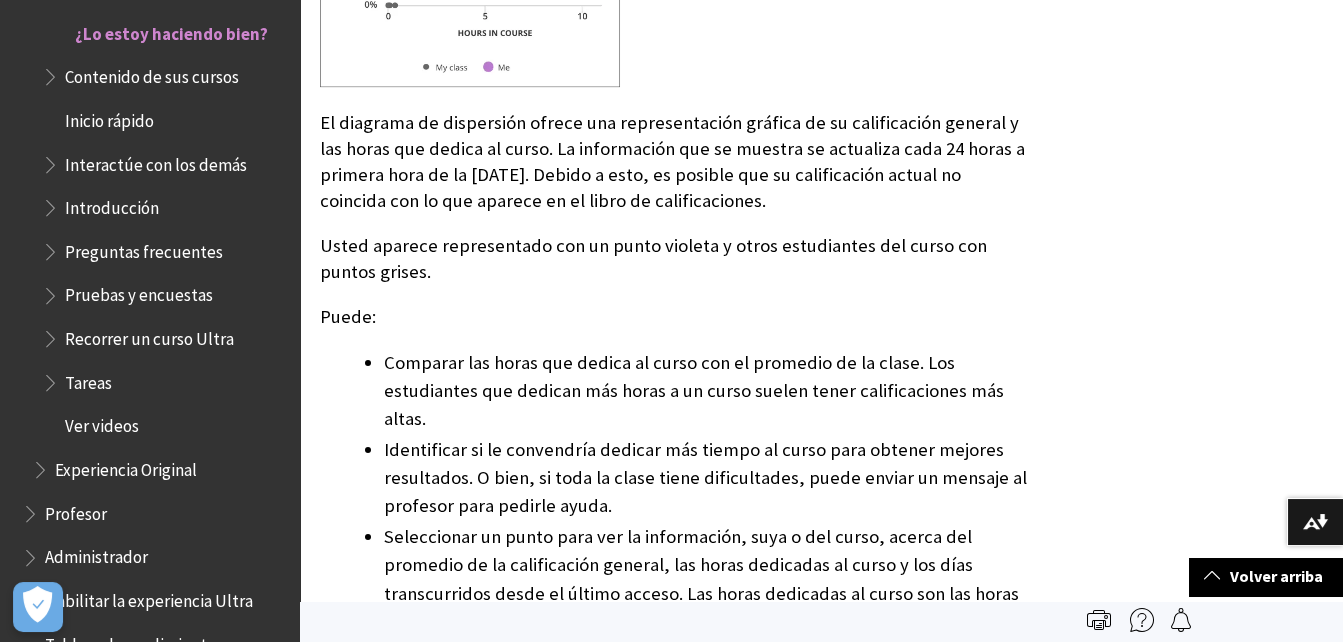 scroll, scrollTop: 7865, scrollLeft: 0, axis: vertical 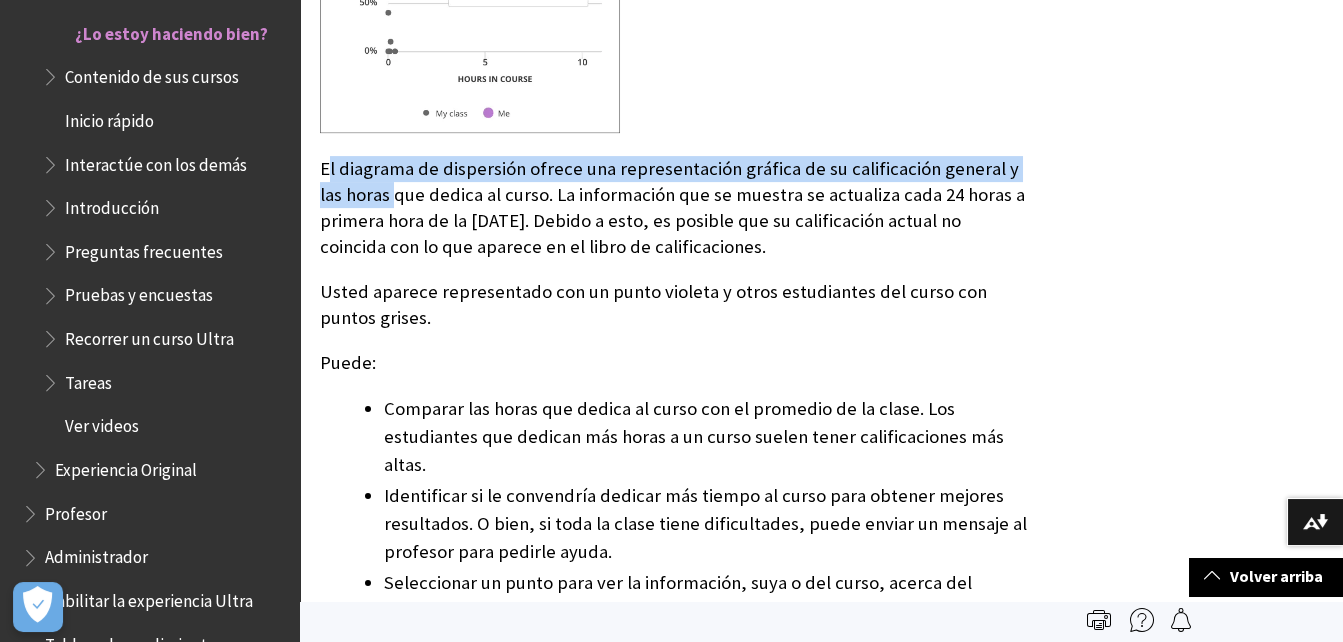 drag, startPoint x: 326, startPoint y: 389, endPoint x: 365, endPoint y: 413, distance: 45.79301 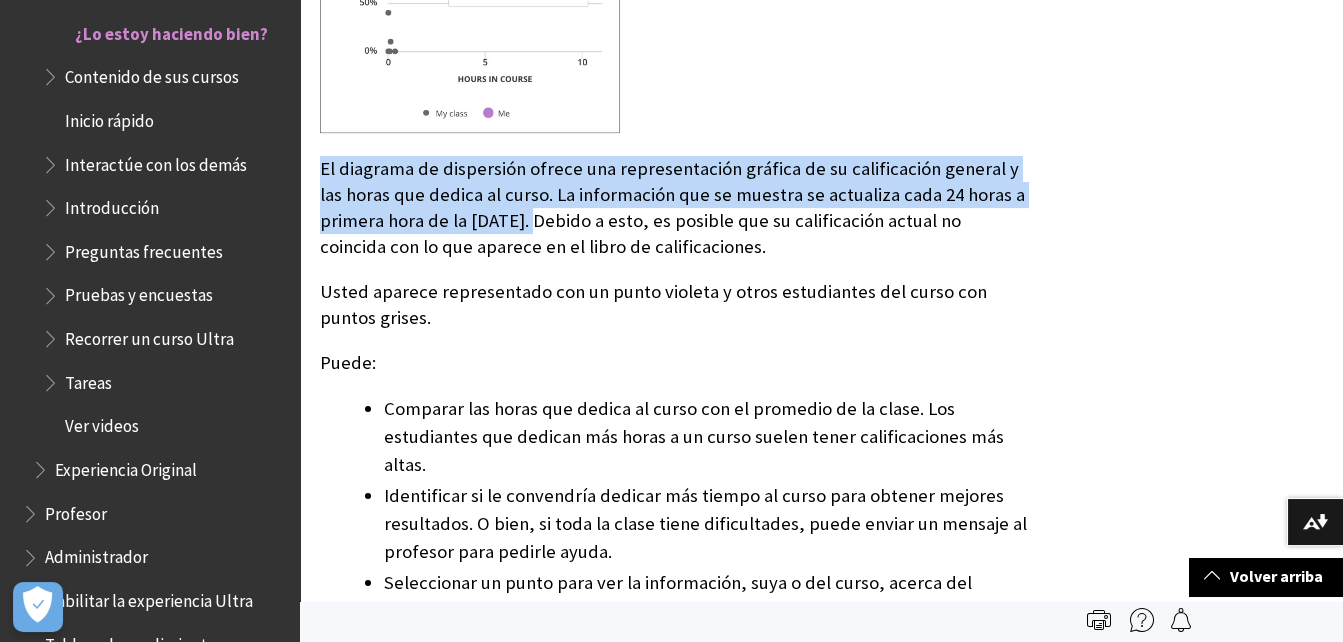drag, startPoint x: 309, startPoint y: 386, endPoint x: 540, endPoint y: 439, distance: 237.0021 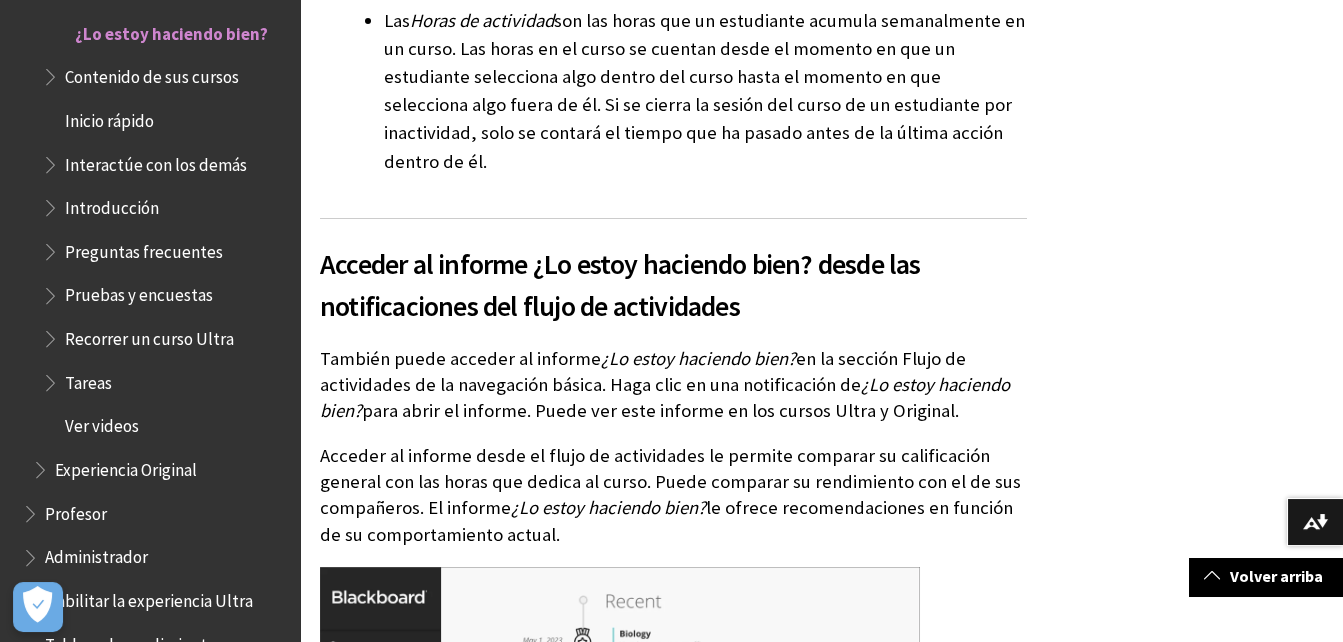 scroll, scrollTop: 6592, scrollLeft: 0, axis: vertical 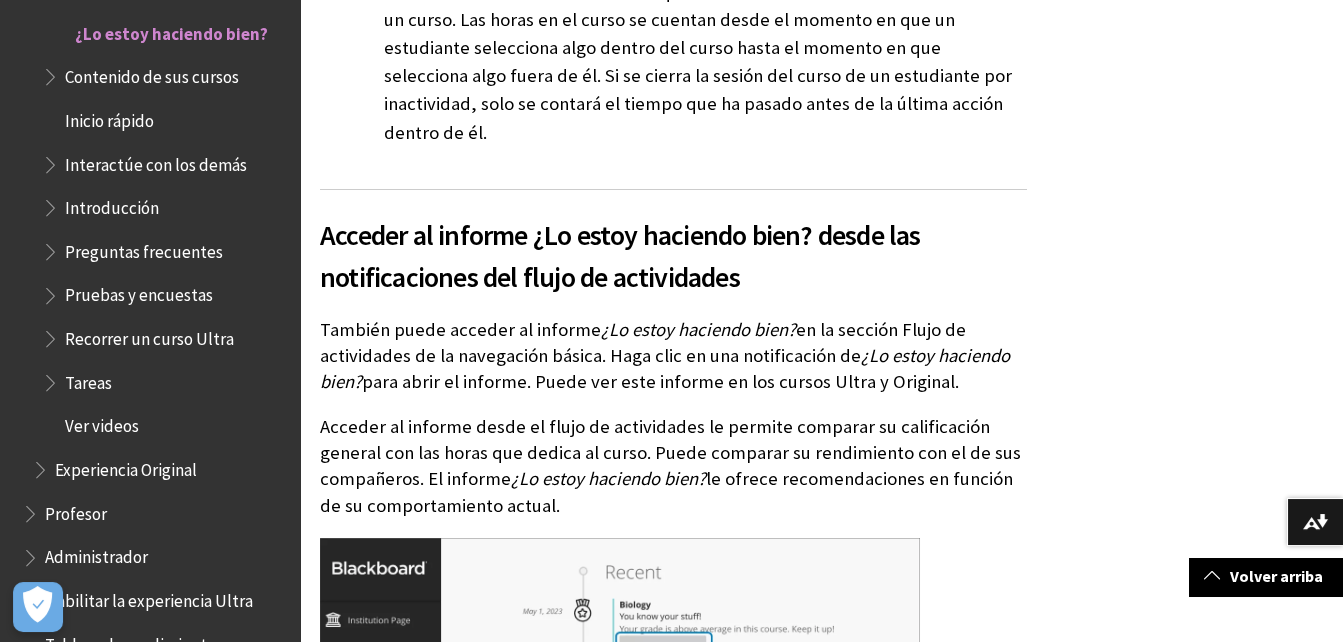 click on "El  Promedio de horas en el curso  es el promedio de horas semanales que pasan todos los estudiantes en un curso. El  Intervalo de horas promedio  es el promedio de horas que todos los estudiantes dedican a un curso por semana, sumando o restando la desviación estándar. Las  Horas de actividad  son las horas que un estudiante acumula semanalmente en un curso. Las horas en el curso se cuentan desde el momento en que un estudiante selecciona algo dentro del curso hasta el momento en que selecciona algo fuera de él. Si se cierra la sesión del curso de un estudiante por inactividad, solo se contará el tiempo que ha pasado antes de la última acción dentro de él." at bounding box center (673, 3) 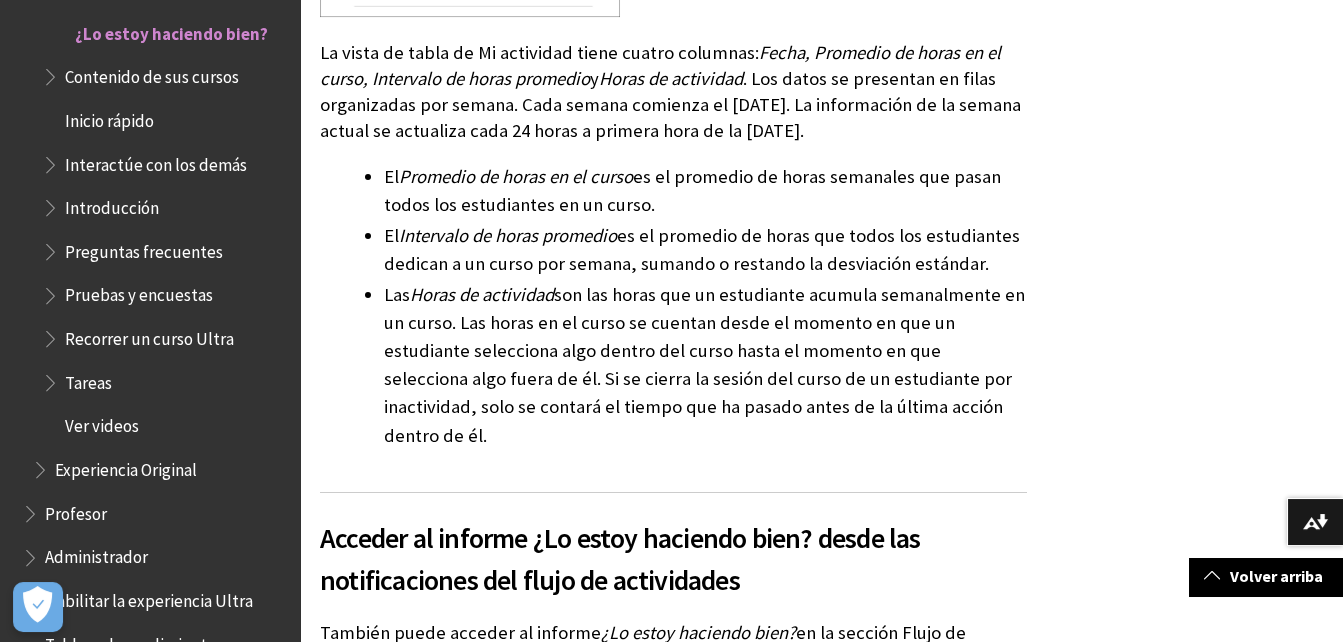 scroll, scrollTop: 6320, scrollLeft: 0, axis: vertical 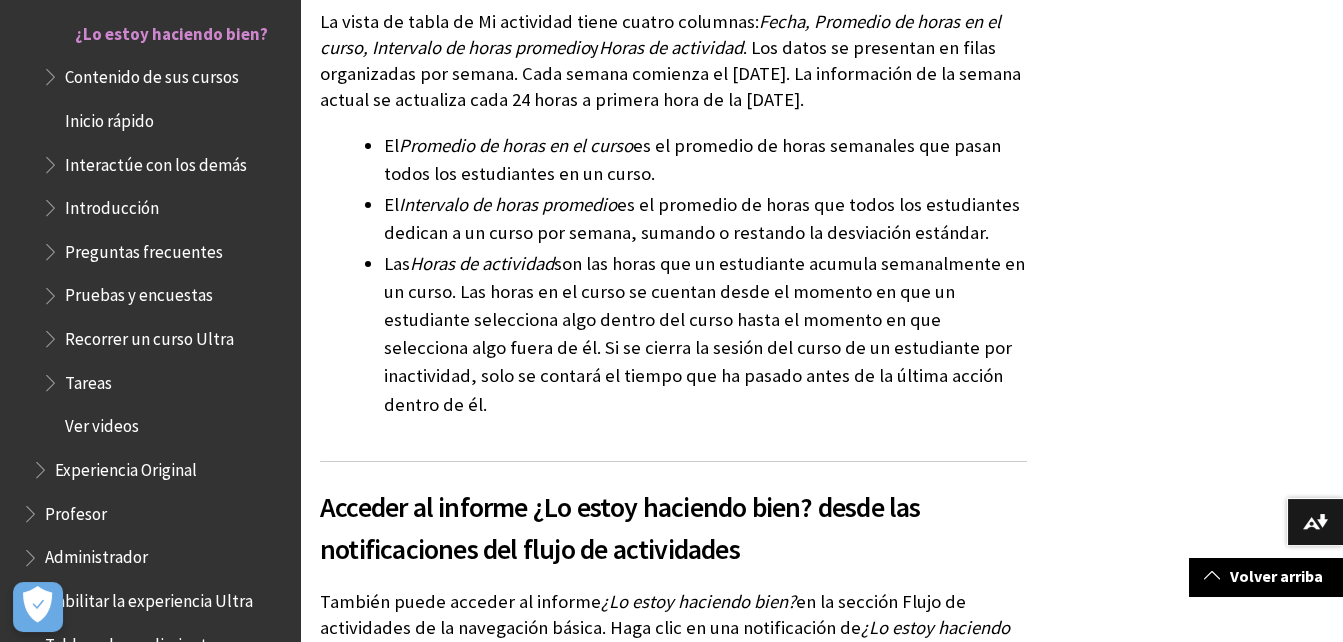 drag, startPoint x: 397, startPoint y: 466, endPoint x: 969, endPoint y: 551, distance: 578.28107 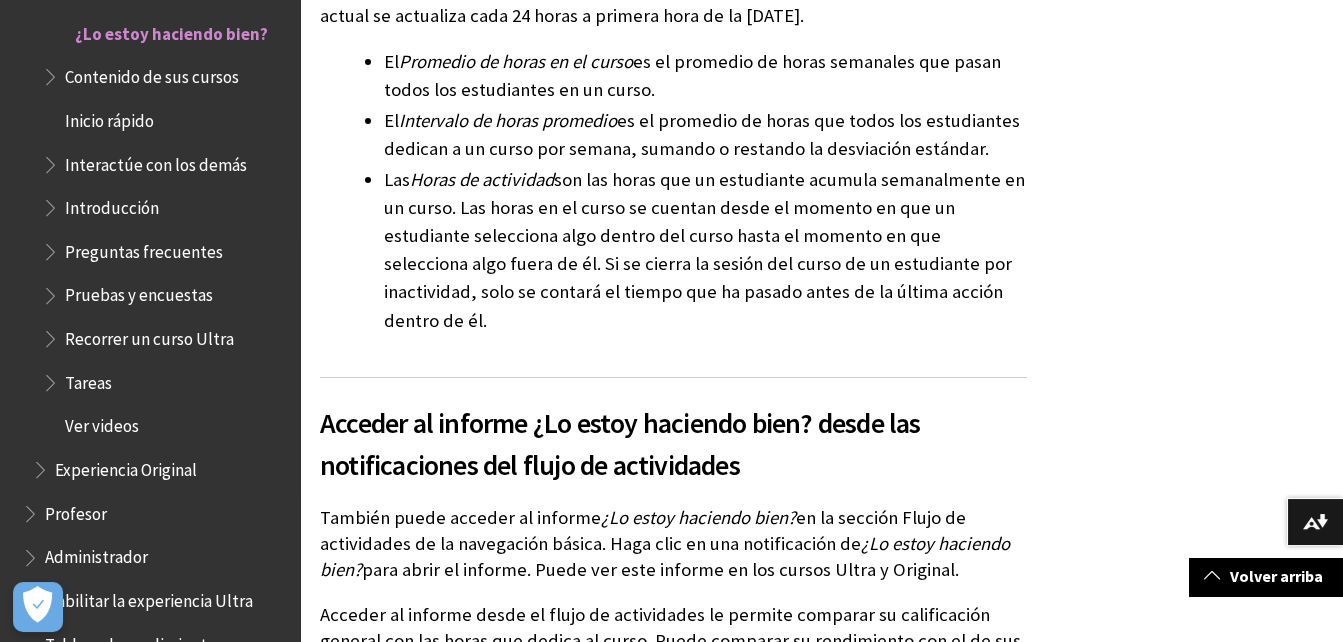 scroll, scrollTop: 6501, scrollLeft: 0, axis: vertical 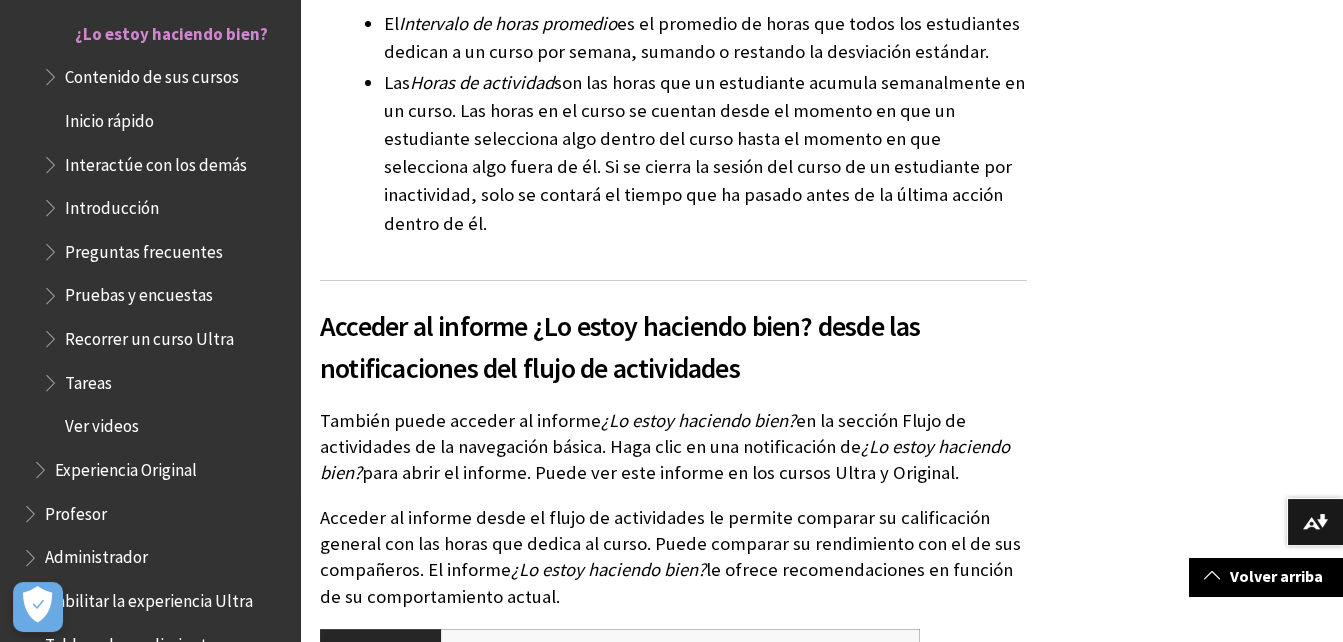 drag, startPoint x: 401, startPoint y: 278, endPoint x: 1014, endPoint y: 404, distance: 625.8155 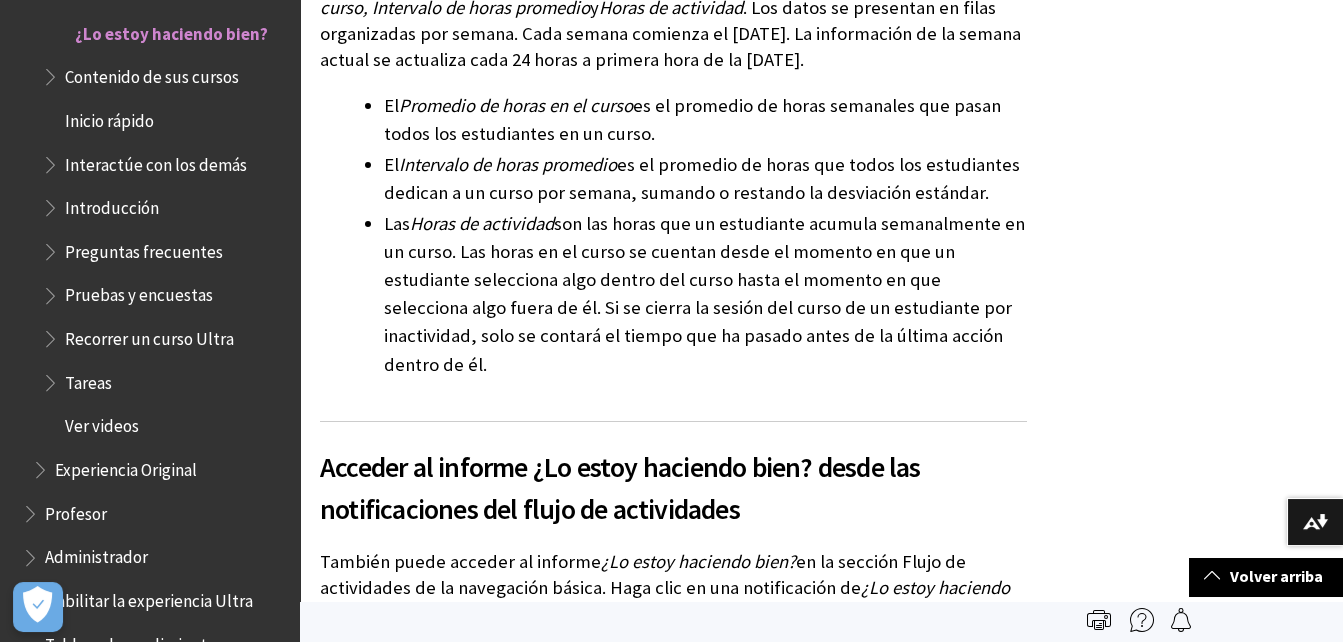 scroll, scrollTop: 6320, scrollLeft: 0, axis: vertical 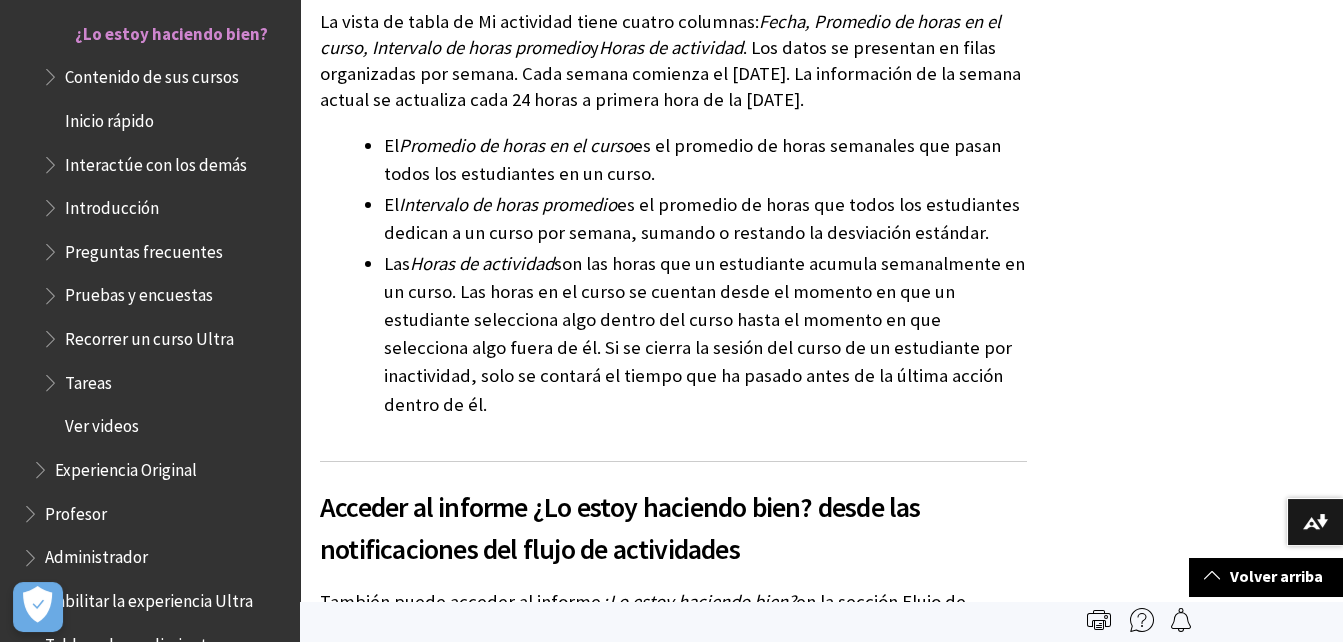 click on "El  Intervalo de horas promedio  es el promedio de horas que todos los estudiantes dedican a un curso por semana, sumando o restando la desviación estándar." at bounding box center (705, 219) 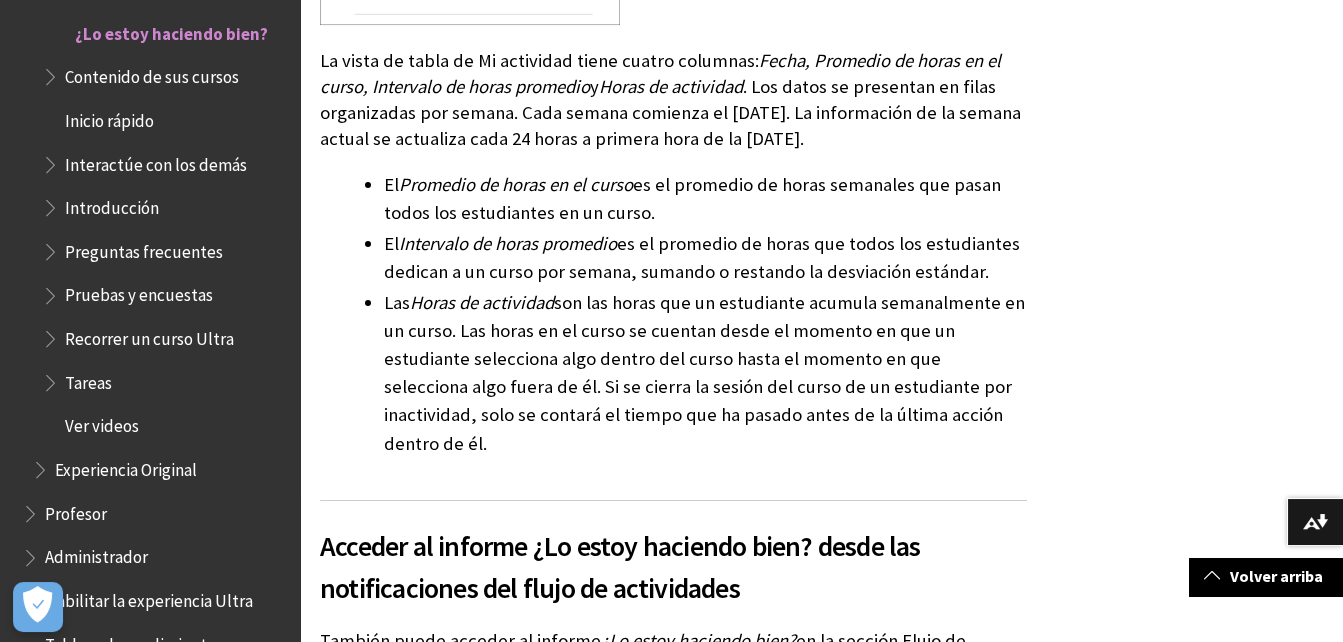 scroll, scrollTop: 6410, scrollLeft: 0, axis: vertical 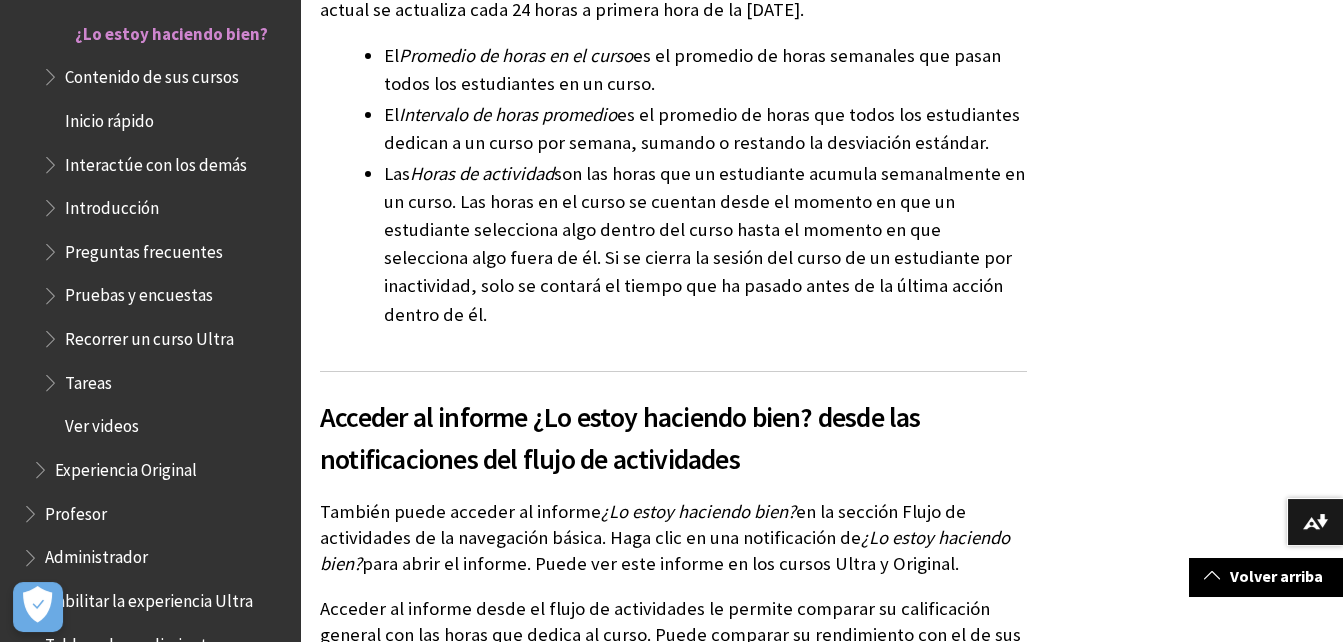 drag, startPoint x: 449, startPoint y: 386, endPoint x: 426, endPoint y: 389, distance: 23.194826 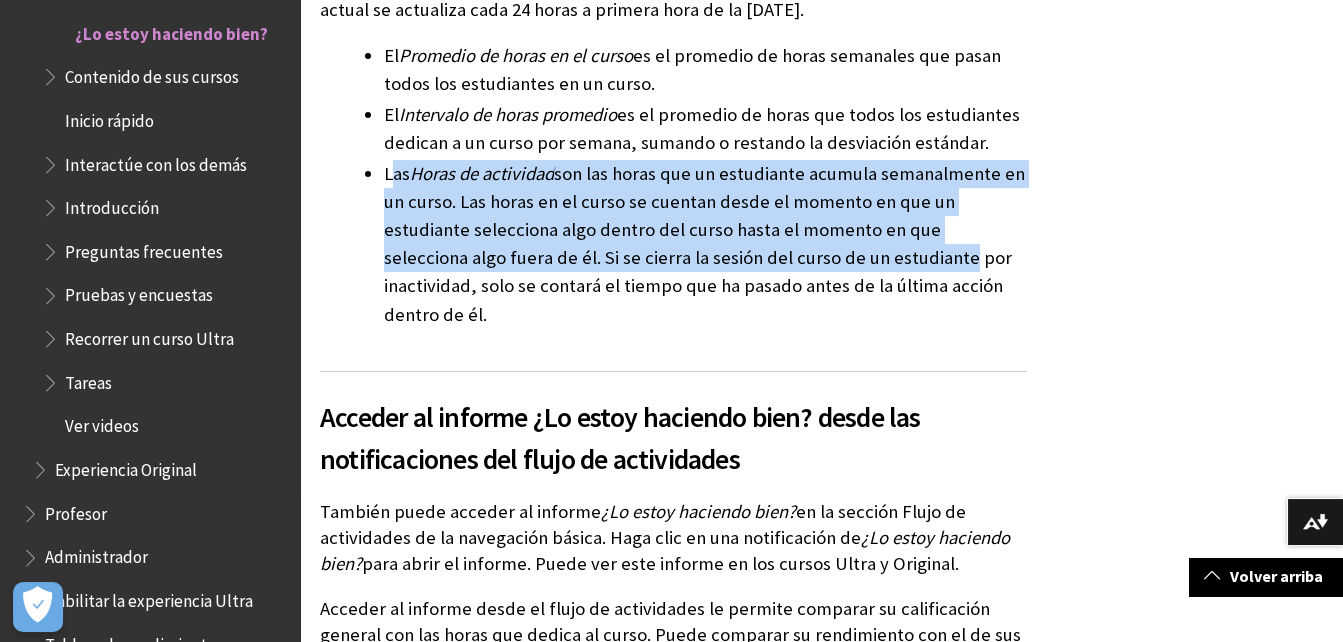 drag, startPoint x: 406, startPoint y: 374, endPoint x: 883, endPoint y: 458, distance: 484.33975 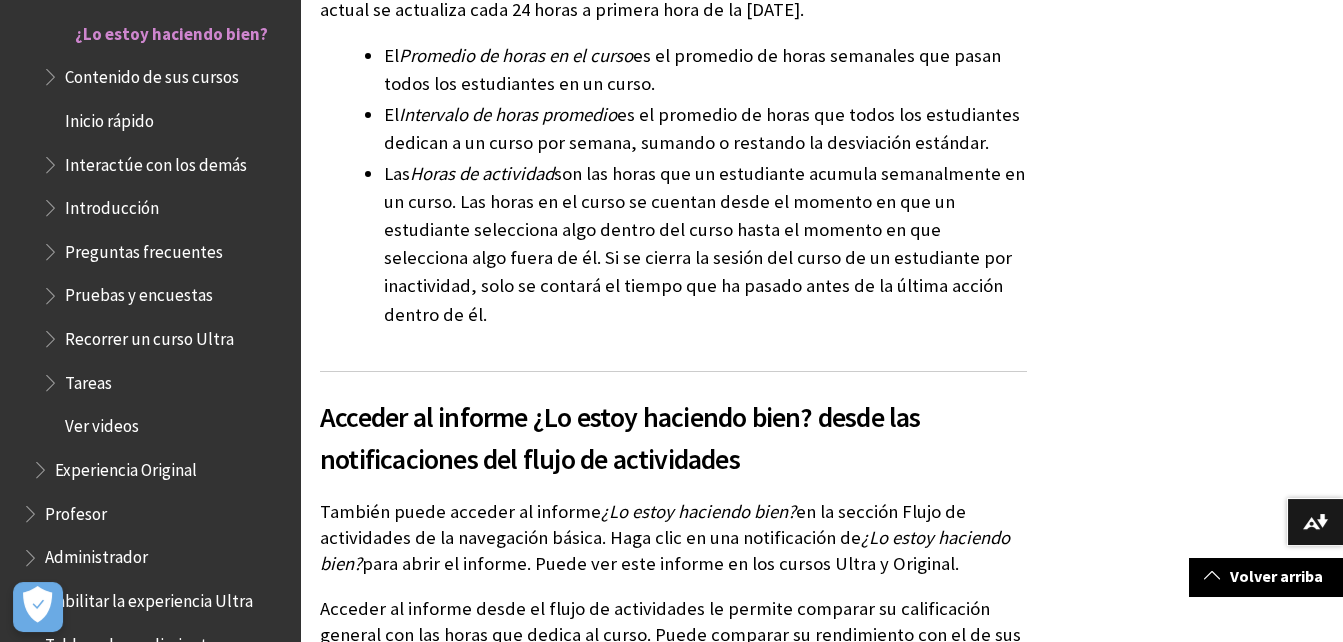 click on "Las  Horas de actividad  son las horas que un estudiante acumula semanalmente en un curso. Las horas en el curso se cuentan desde el momento en que un estudiante selecciona algo dentro del curso hasta el momento en que selecciona algo fuera de él. Si se cierra la sesión del curso de un estudiante por inactividad, solo se contará el tiempo que ha pasado antes de la última acción dentro de él." at bounding box center (705, 244) 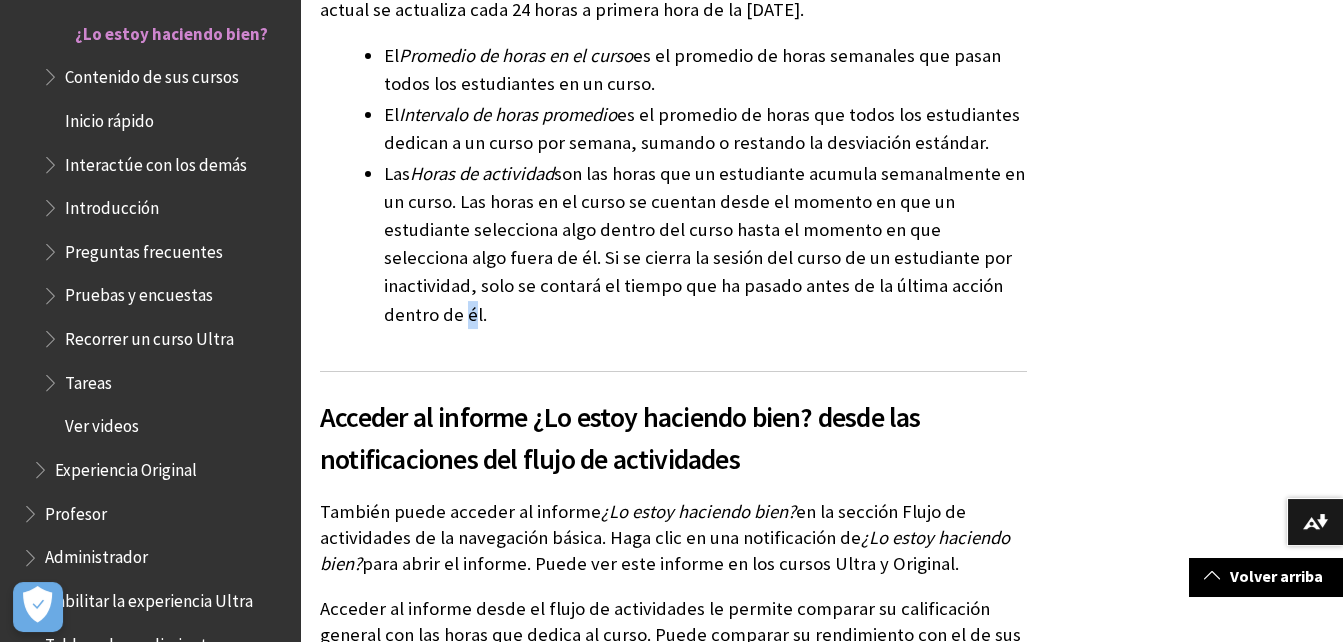 drag, startPoint x: 1042, startPoint y: 499, endPoint x: 402, endPoint y: 383, distance: 650.42755 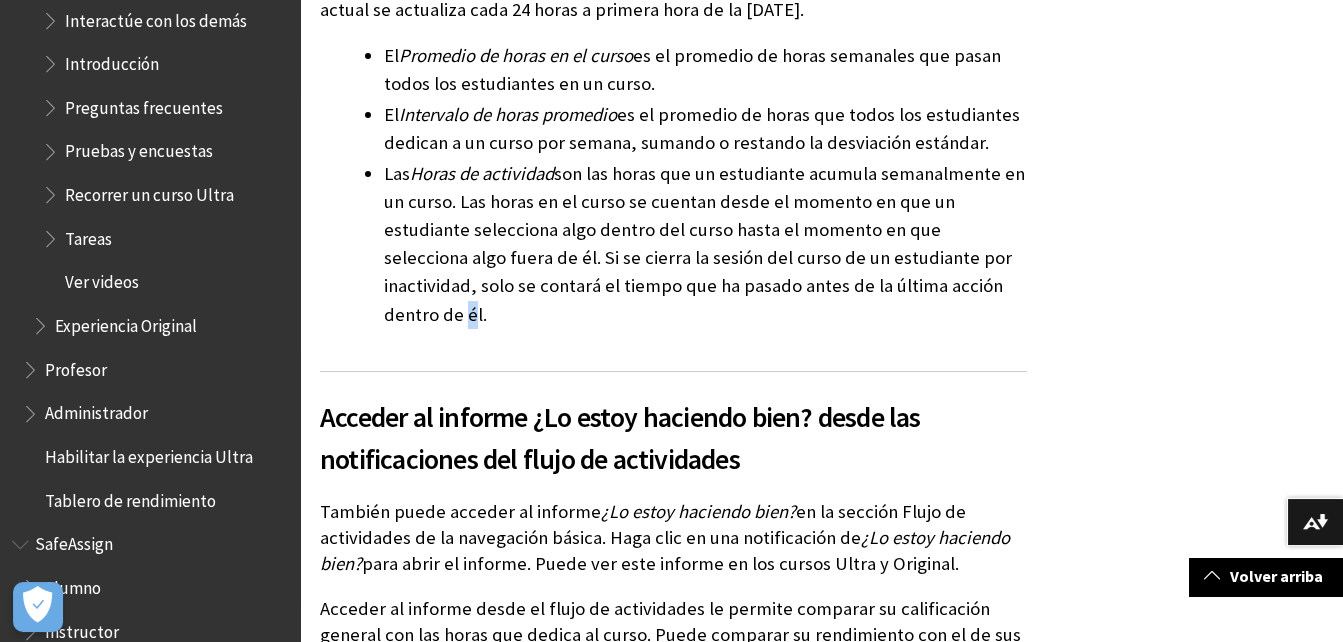 scroll, scrollTop: 2529, scrollLeft: 0, axis: vertical 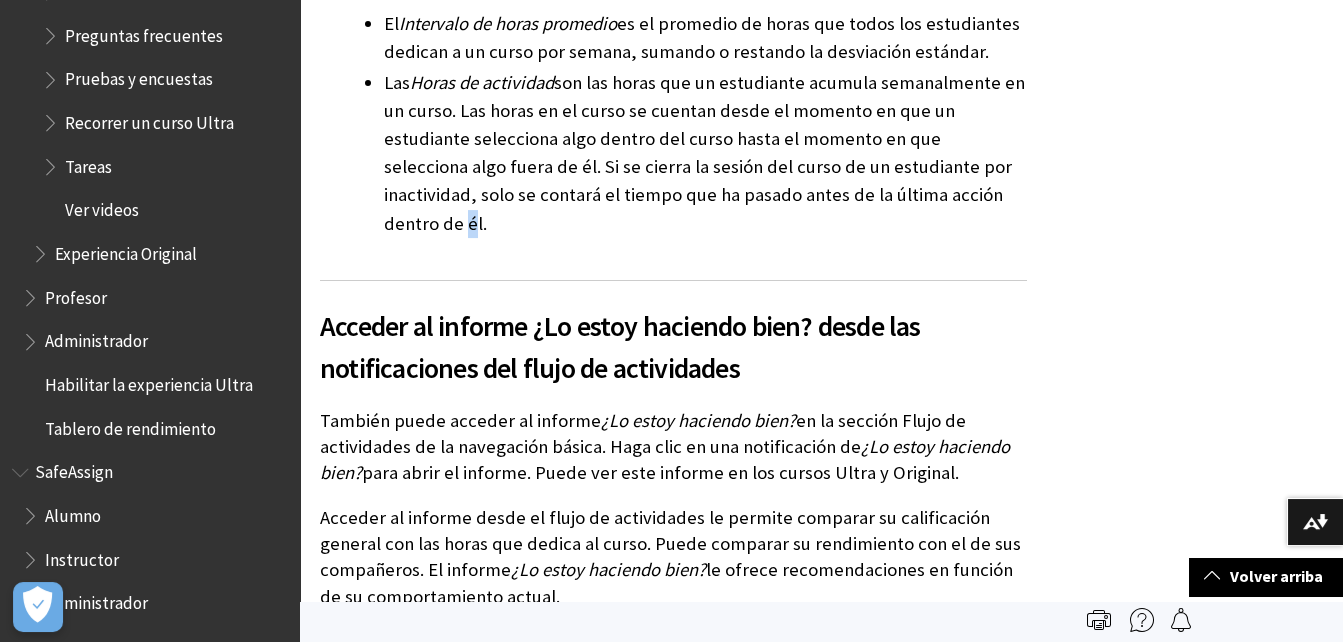 click on "Las  Horas de actividad  son las horas que un estudiante acumula semanalmente en un curso. Las horas en el curso se cuentan desde el momento en que un estudiante selecciona algo dentro del curso hasta el momento en que selecciona algo fuera de él. Si se cierra la sesión del curso de un estudiante por inactividad, solo se contará el tiempo que ha pasado antes de la última acción dentro de él." at bounding box center (705, 153) 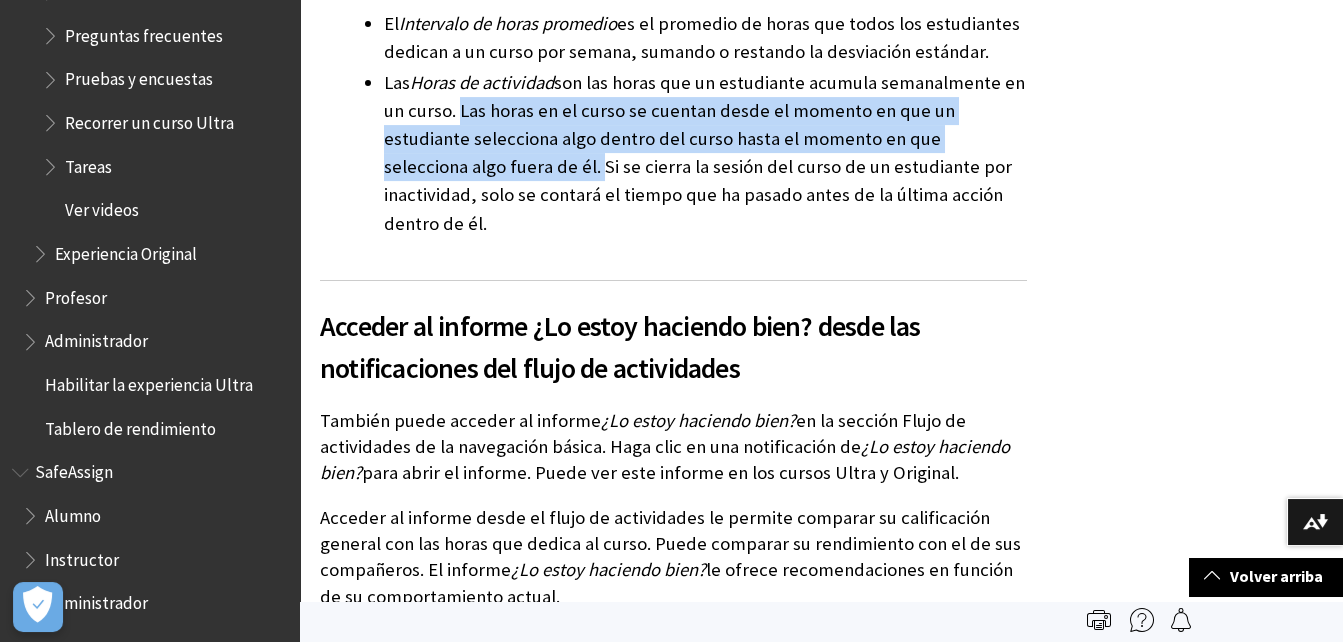 drag, startPoint x: 494, startPoint y: 313, endPoint x: 521, endPoint y: 379, distance: 71.30919 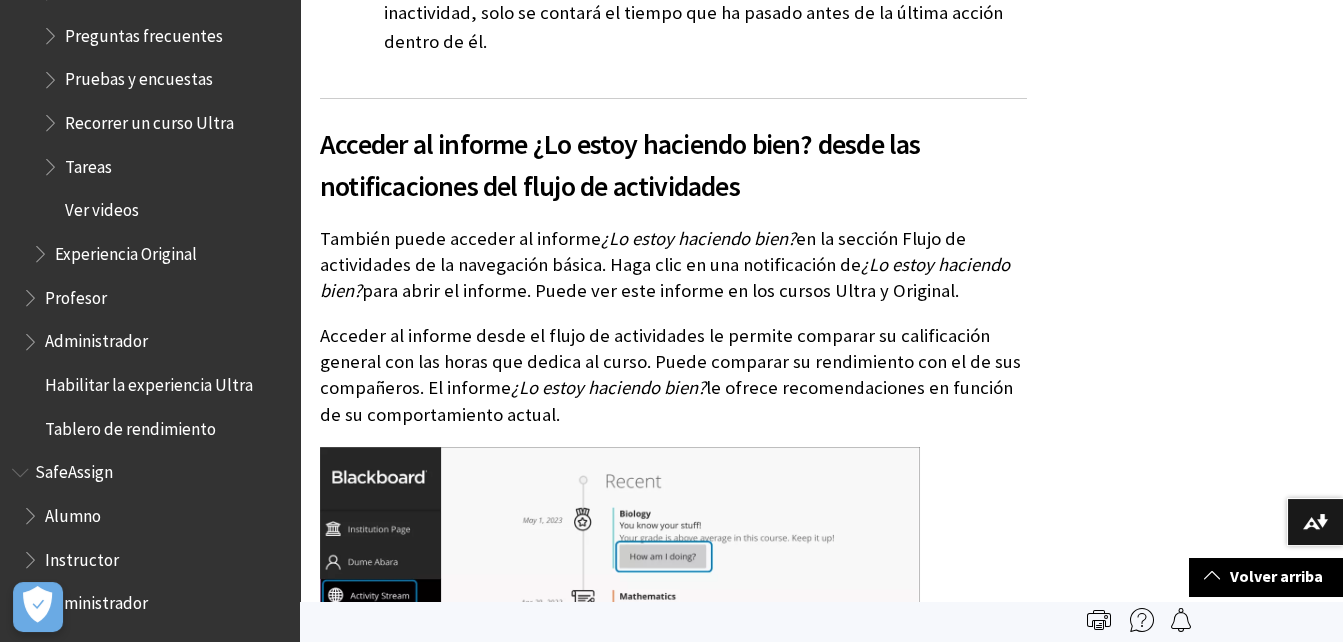 scroll, scrollTop: 6592, scrollLeft: 0, axis: vertical 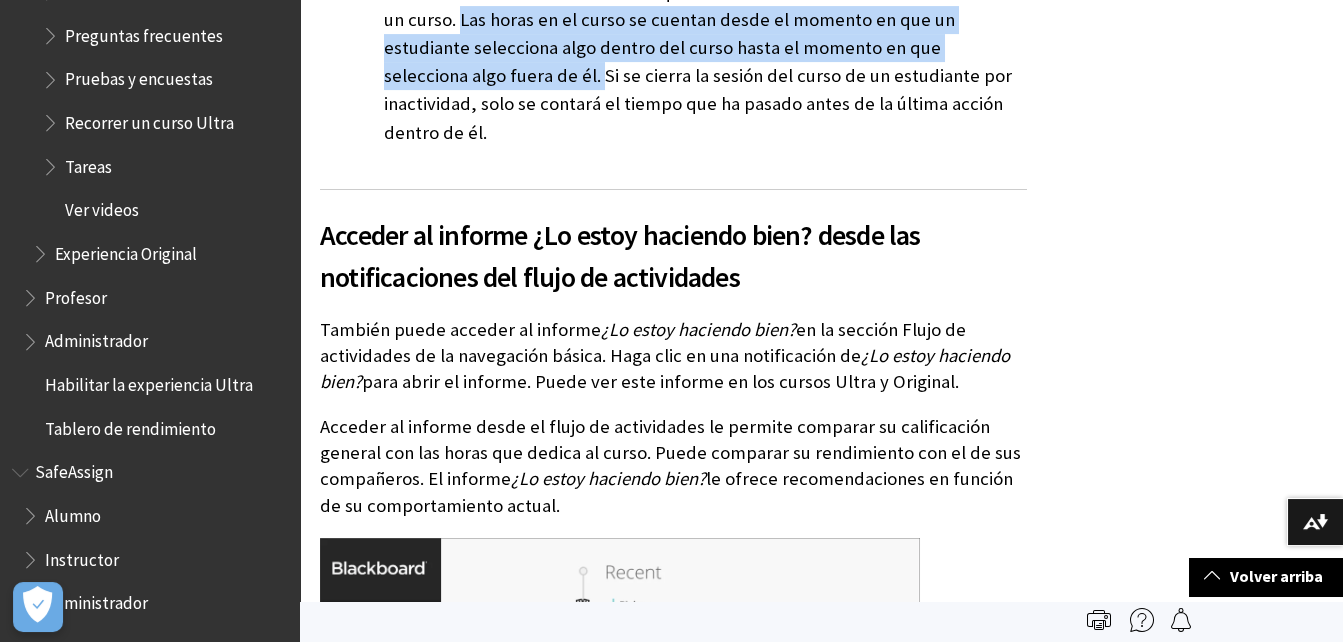 click at bounding box center [1142, 620] 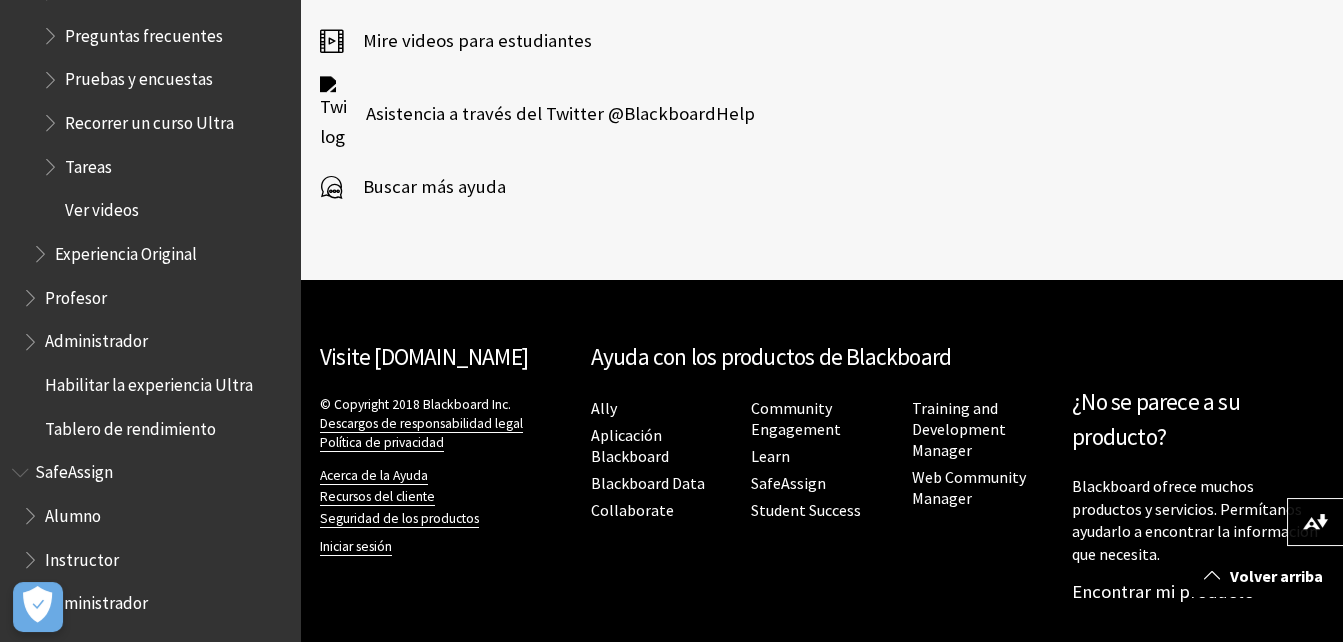 scroll, scrollTop: 14211, scrollLeft: 0, axis: vertical 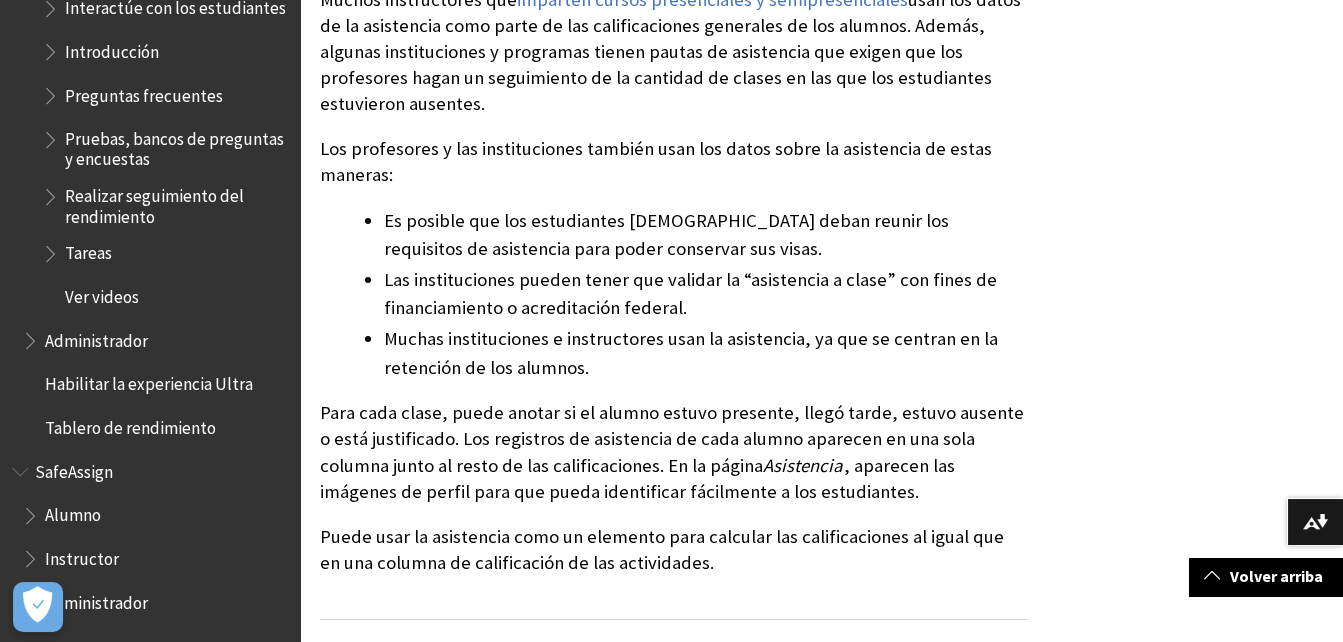click on "Administrador" at bounding box center (96, 599) 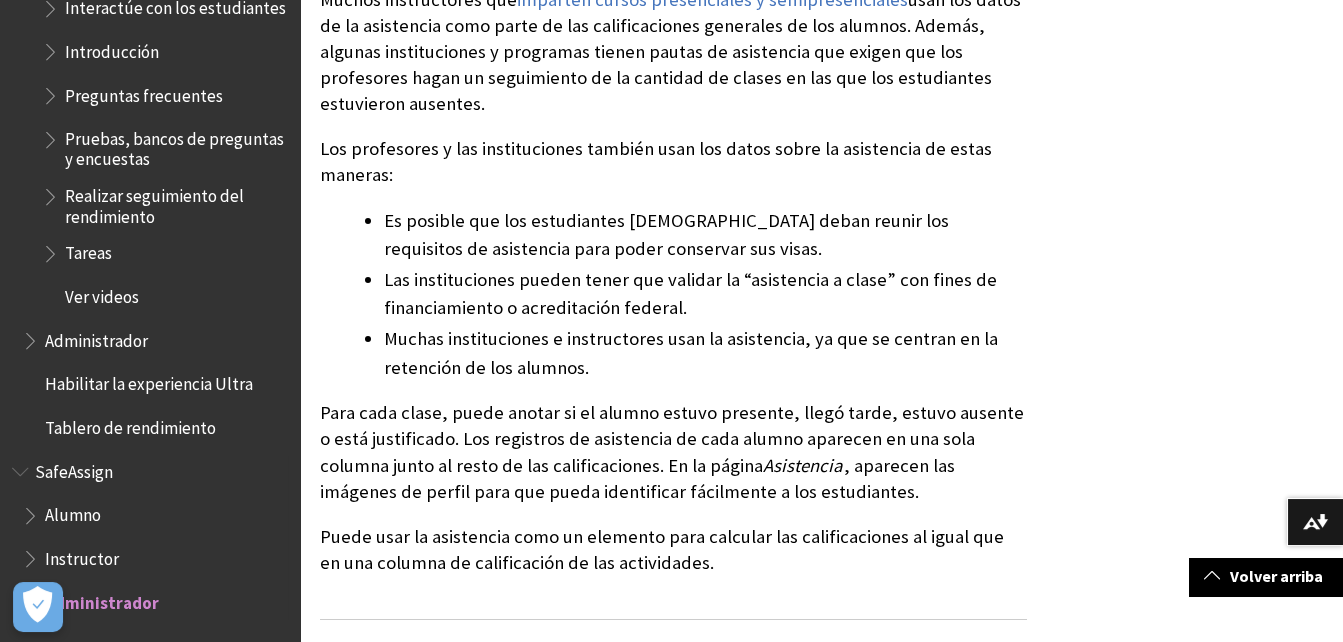 click on "Alumno" at bounding box center [155, 516] 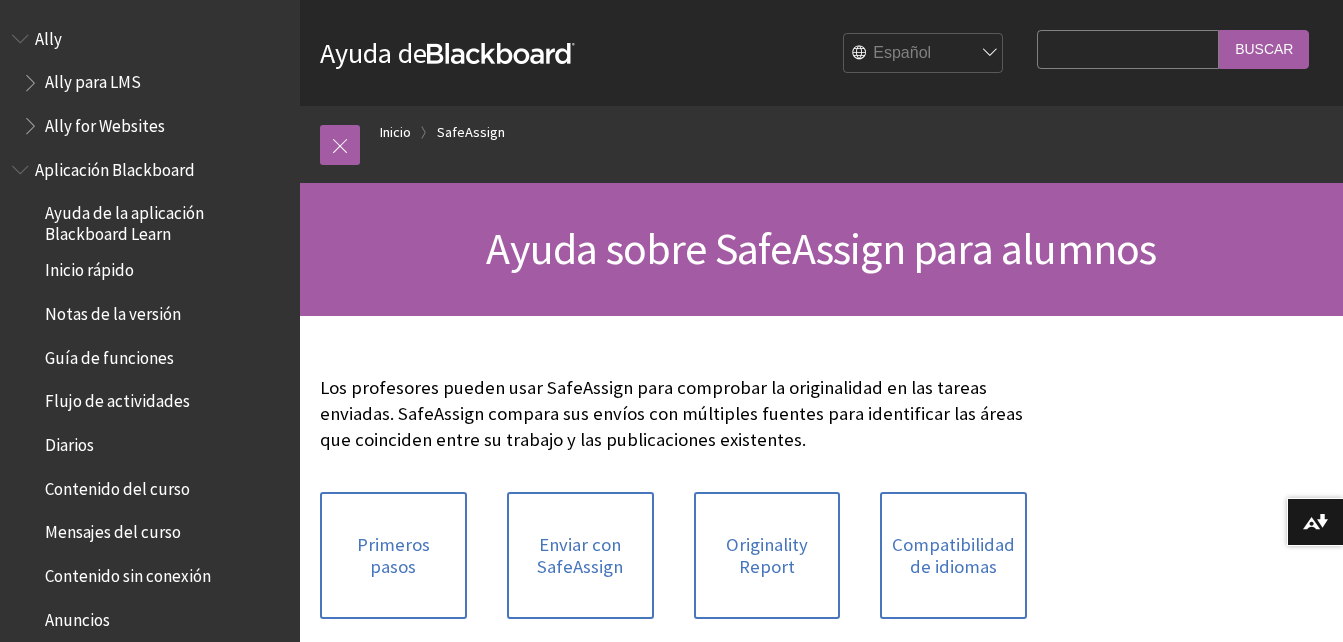 scroll, scrollTop: 0, scrollLeft: 0, axis: both 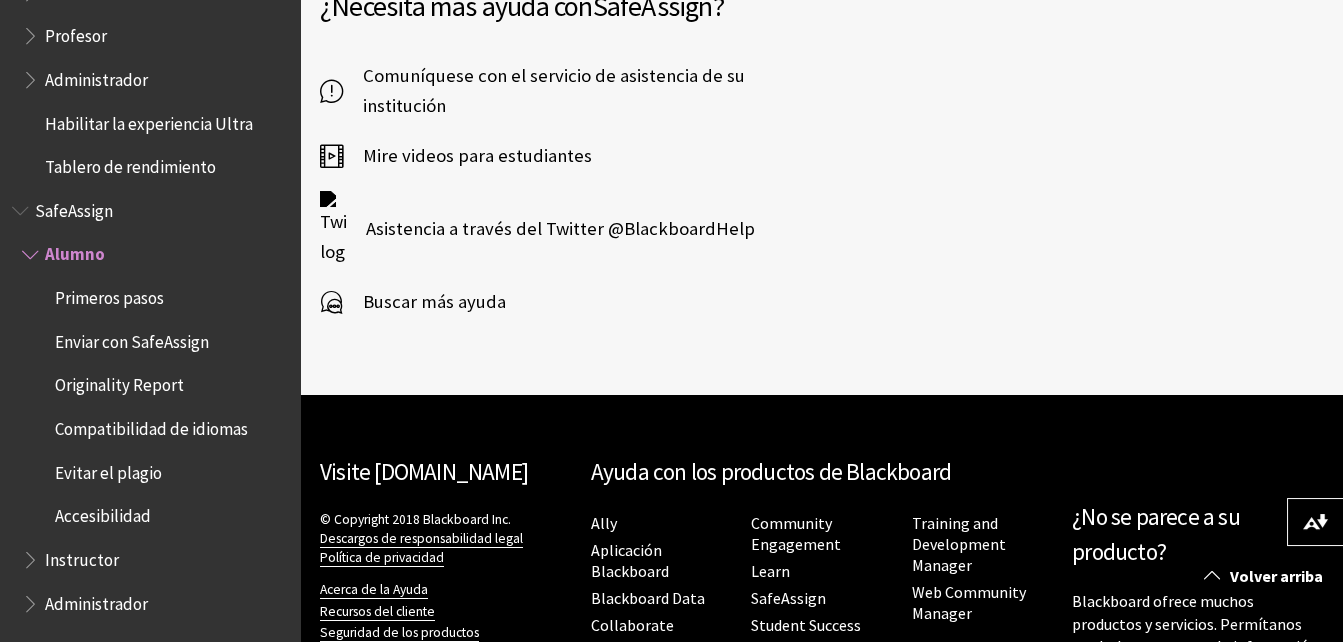 click on "Asistencia a través del Twitter @BlackboardHelp" at bounding box center (550, 229) 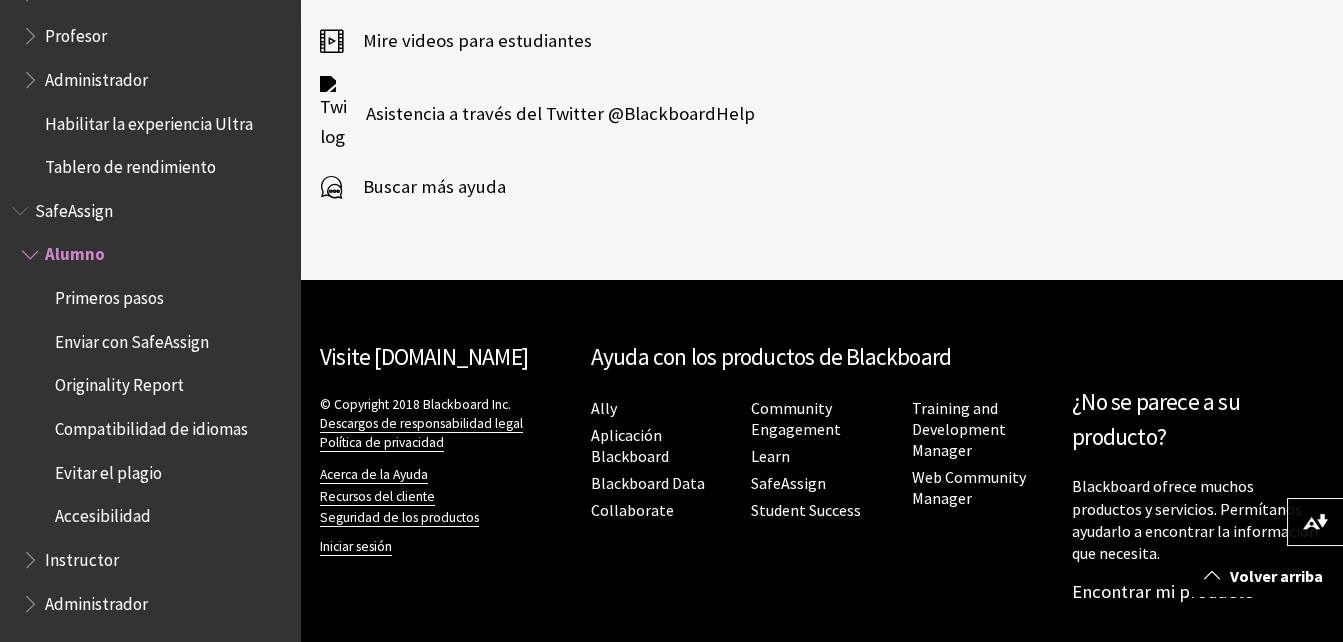 scroll, scrollTop: 1174, scrollLeft: 0, axis: vertical 